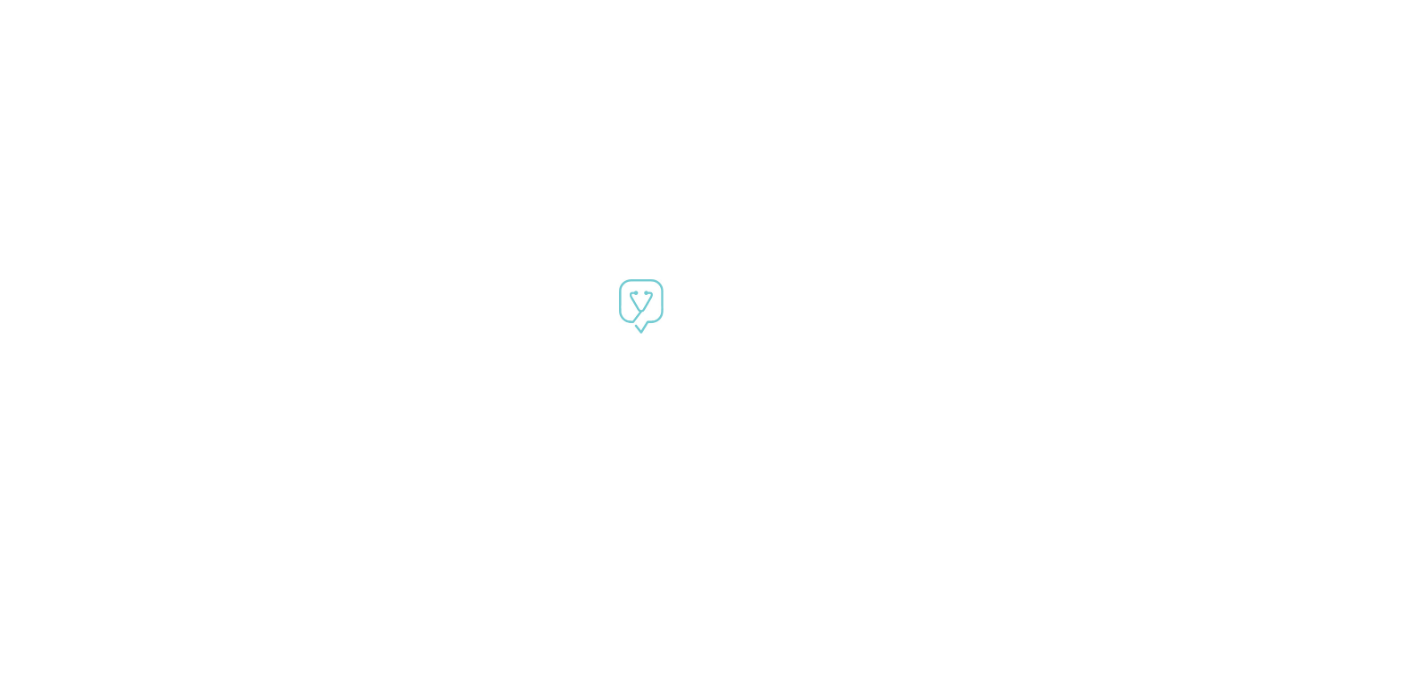 scroll, scrollTop: 0, scrollLeft: 0, axis: both 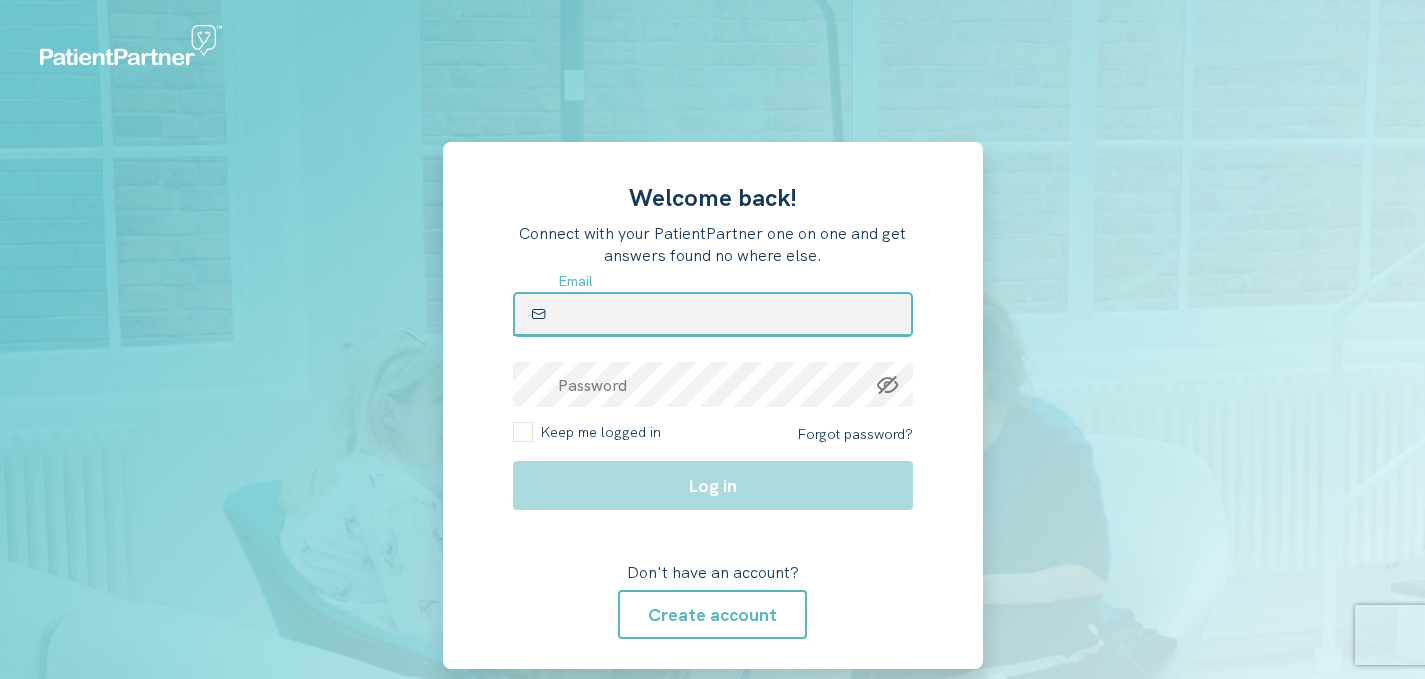 click at bounding box center (713, 314) 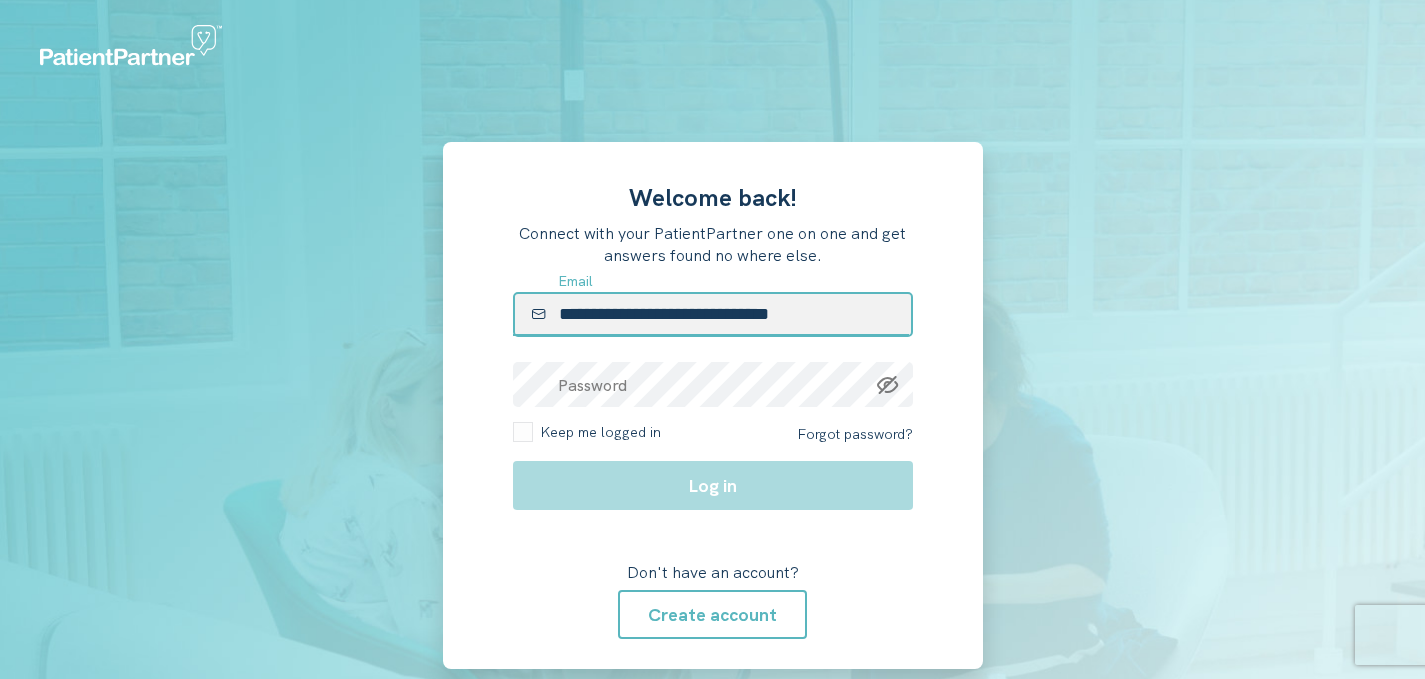 type on "**********" 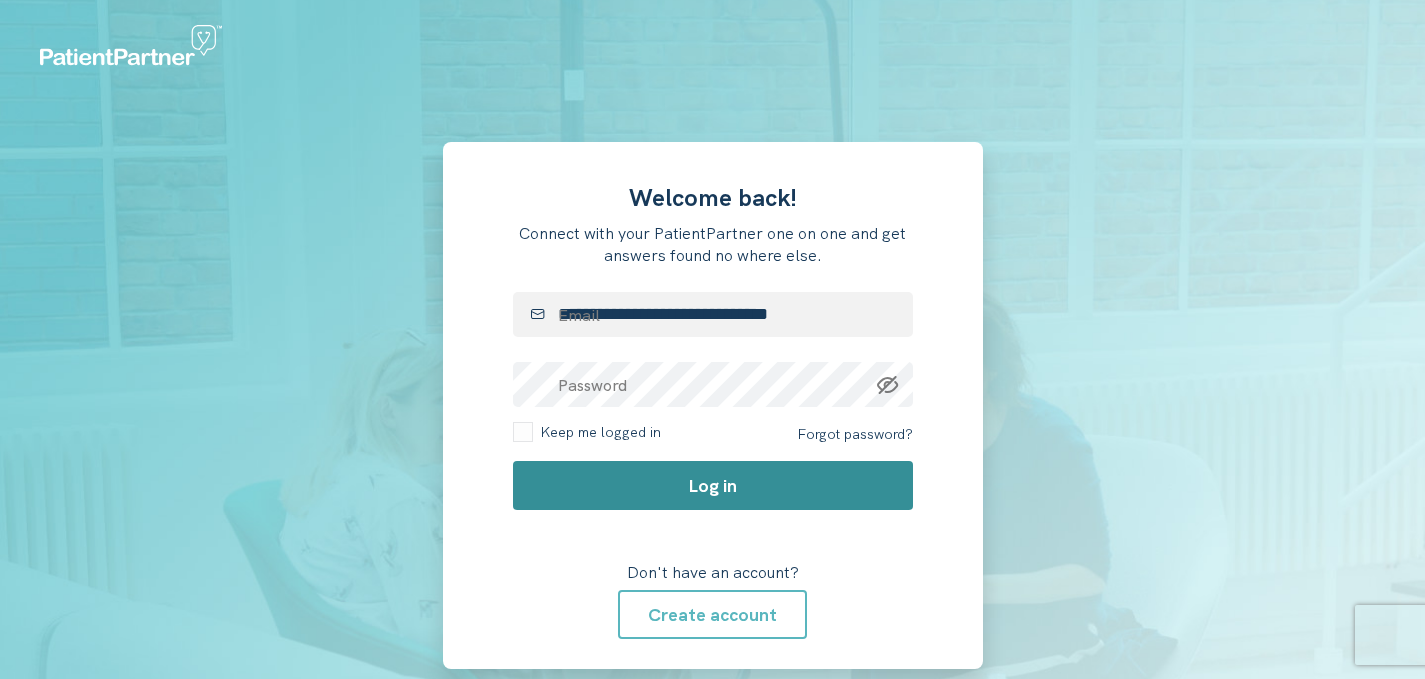 click on "Log in" 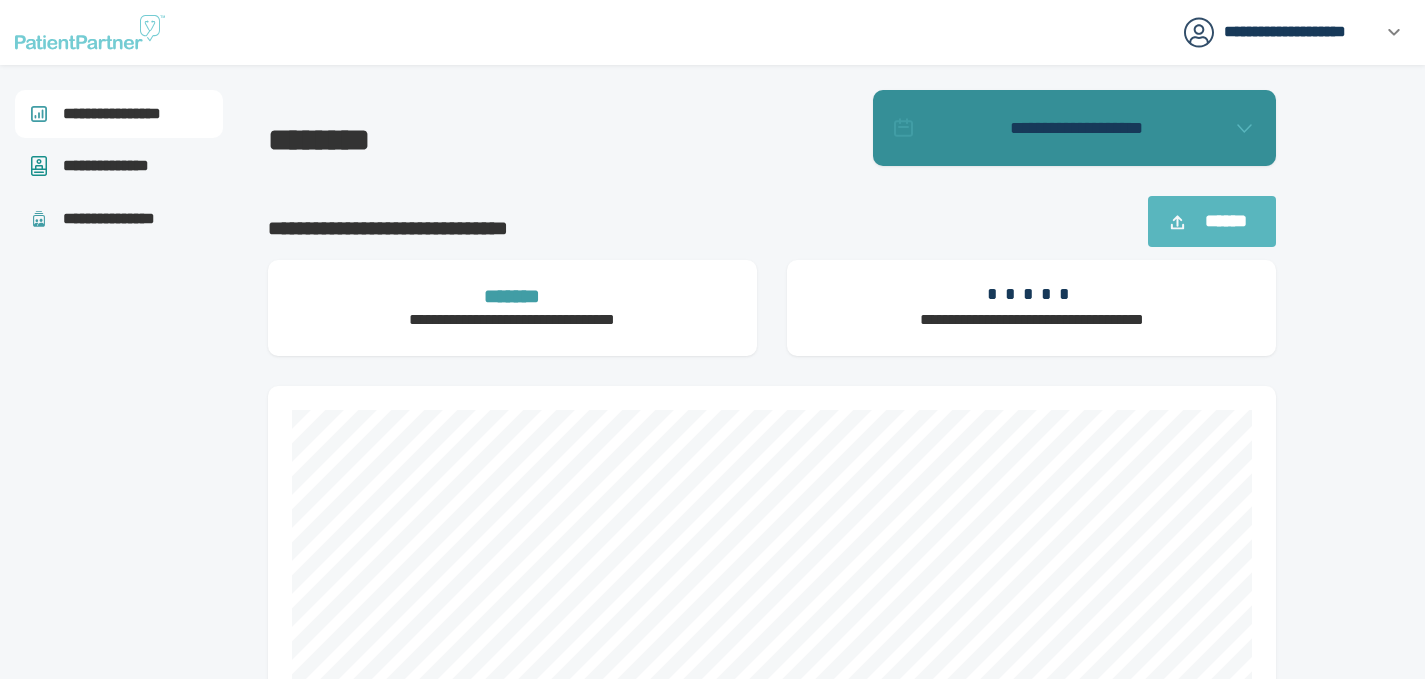 click on "**********" at bounding box center [1074, 128] 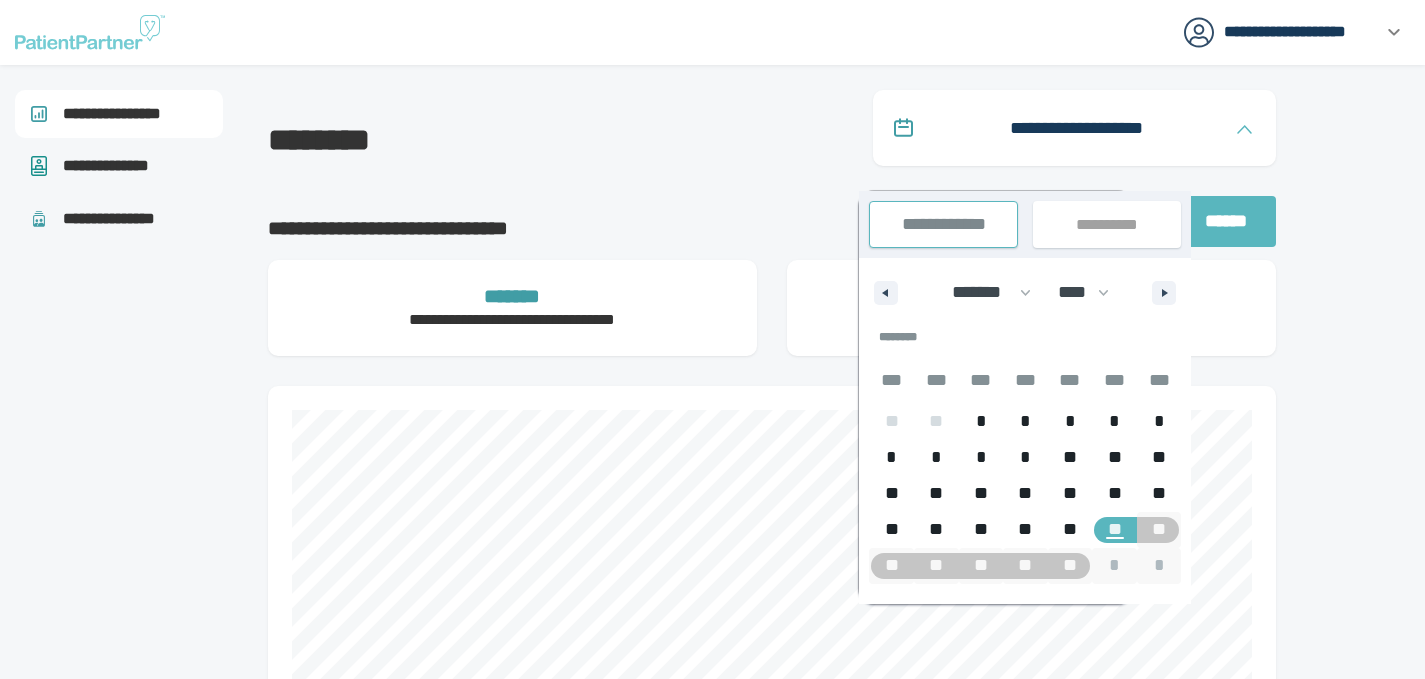 click at bounding box center [1365, 1658] 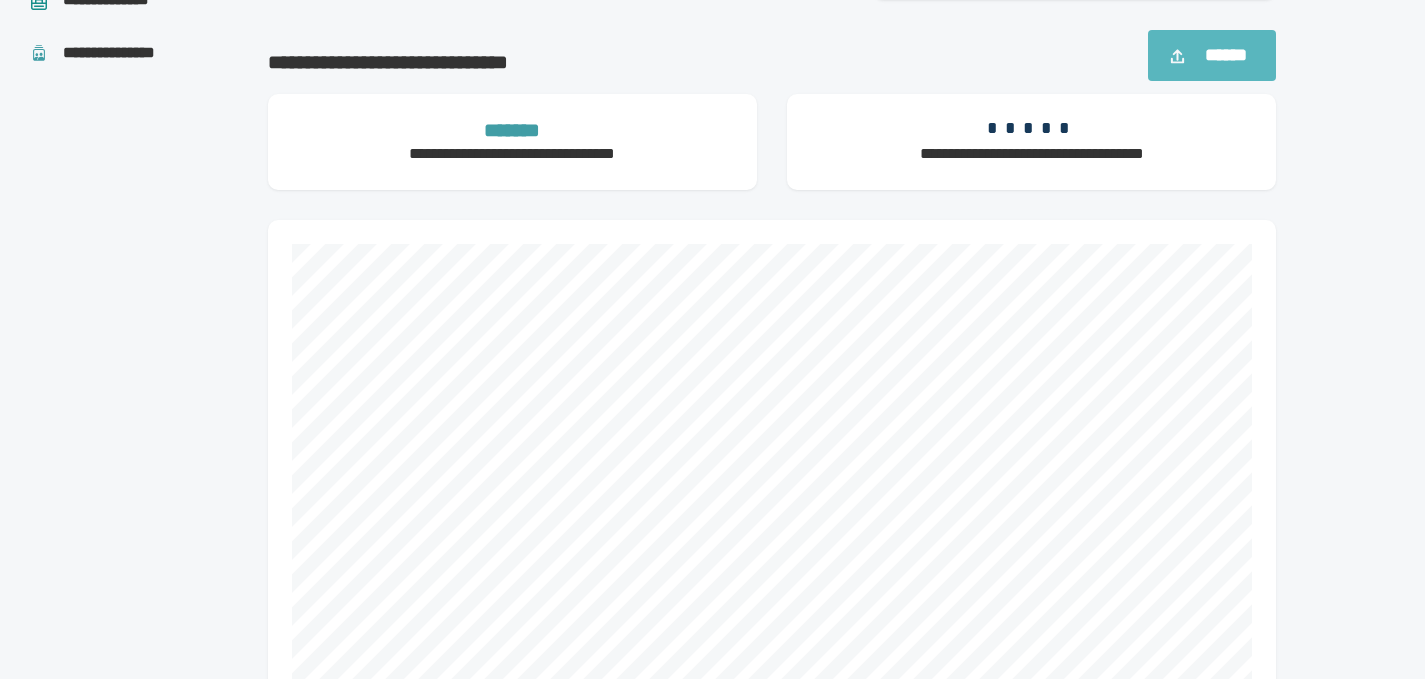 scroll, scrollTop: 0, scrollLeft: 0, axis: both 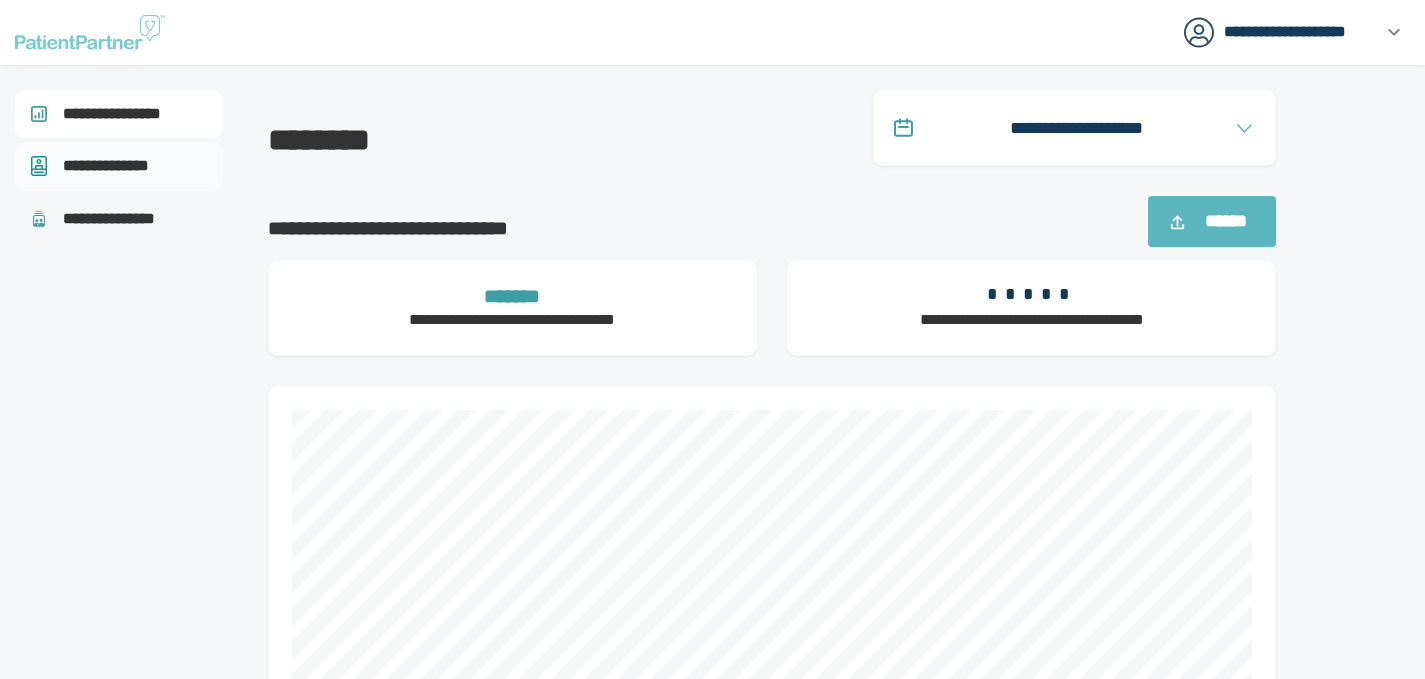 click on "**********" at bounding box center (124, 166) 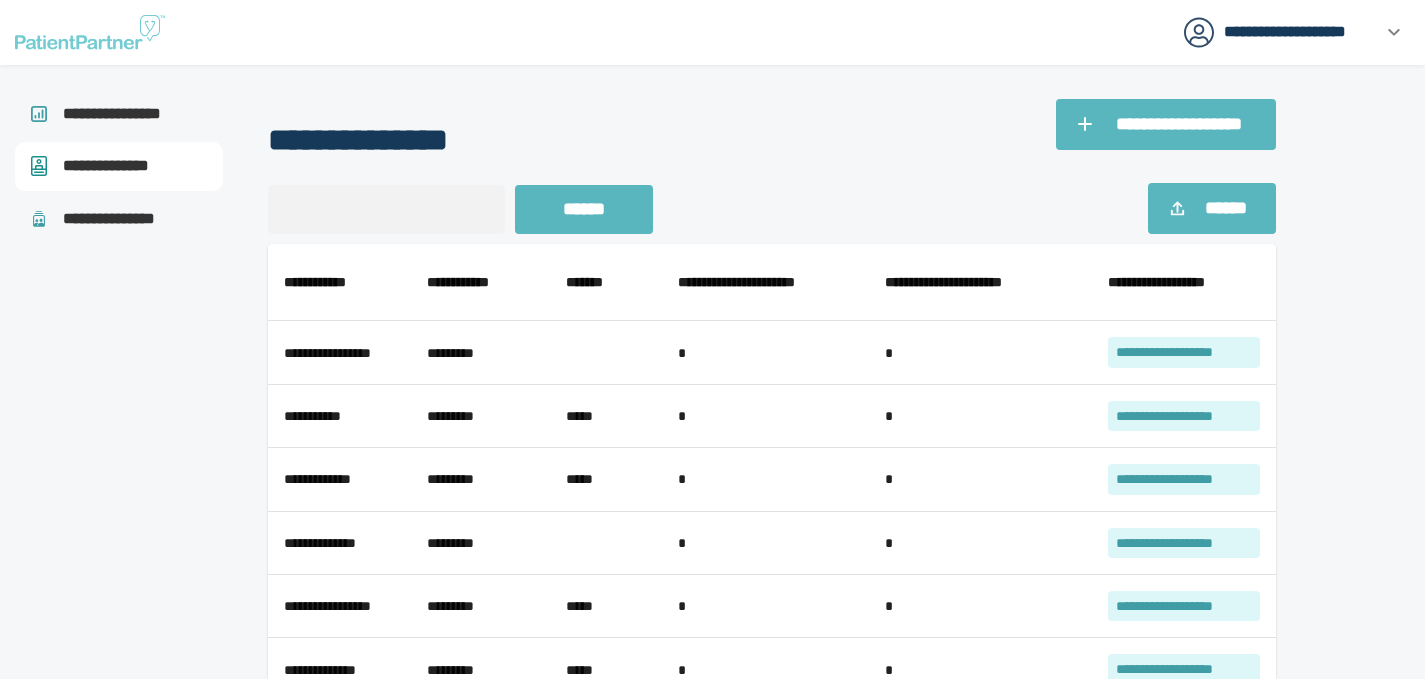 click on "******" at bounding box center (1225, 208) 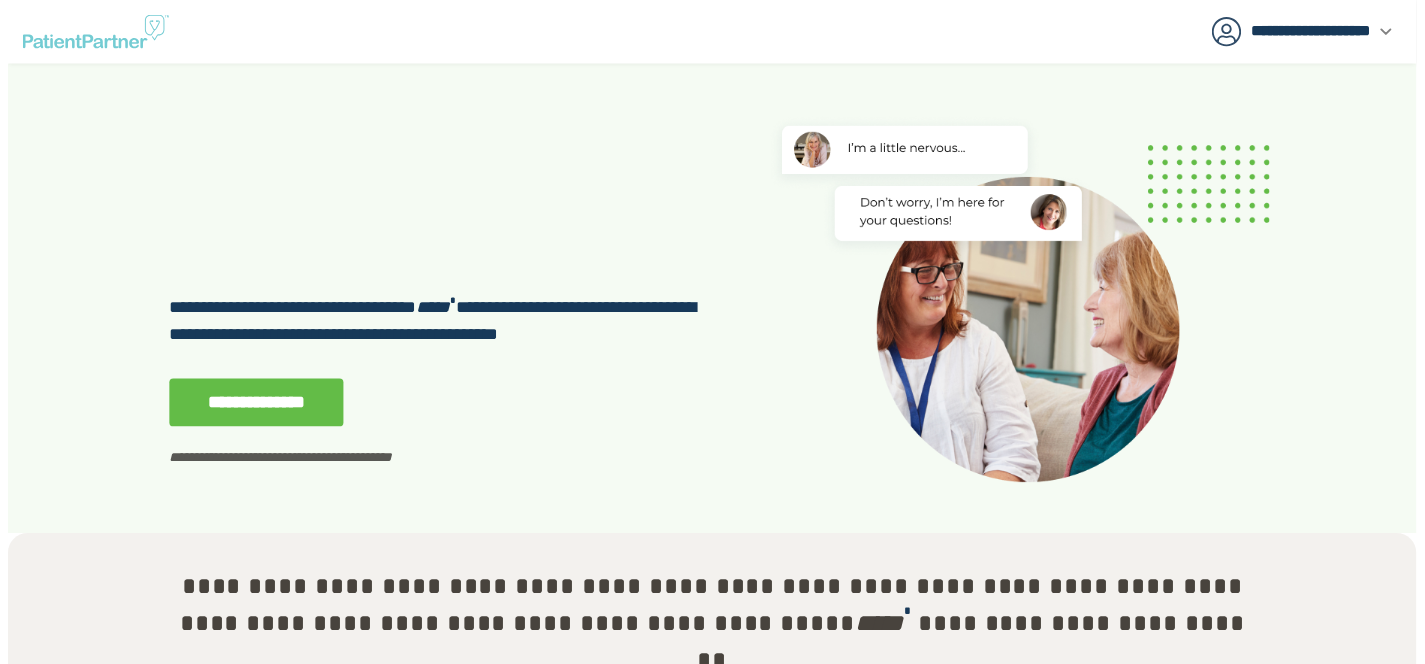 scroll, scrollTop: 0, scrollLeft: 0, axis: both 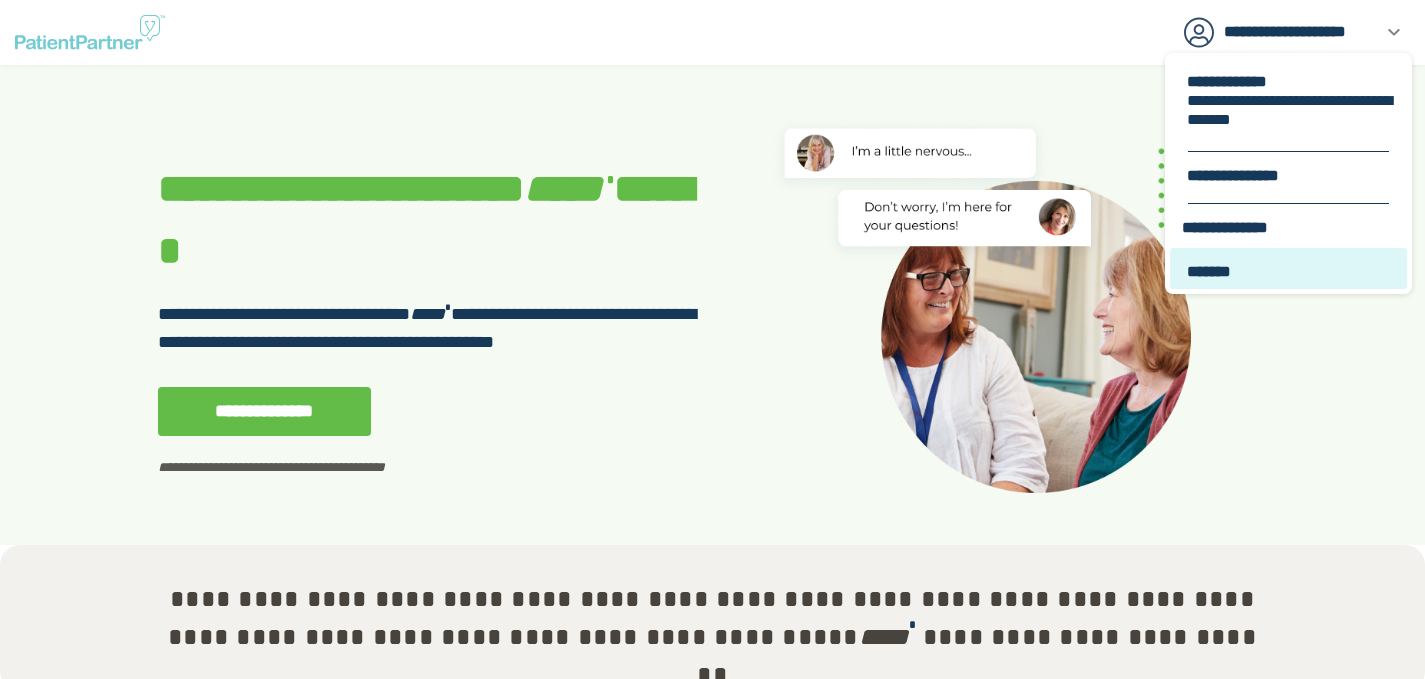 click on "*******" at bounding box center (1290, 268) 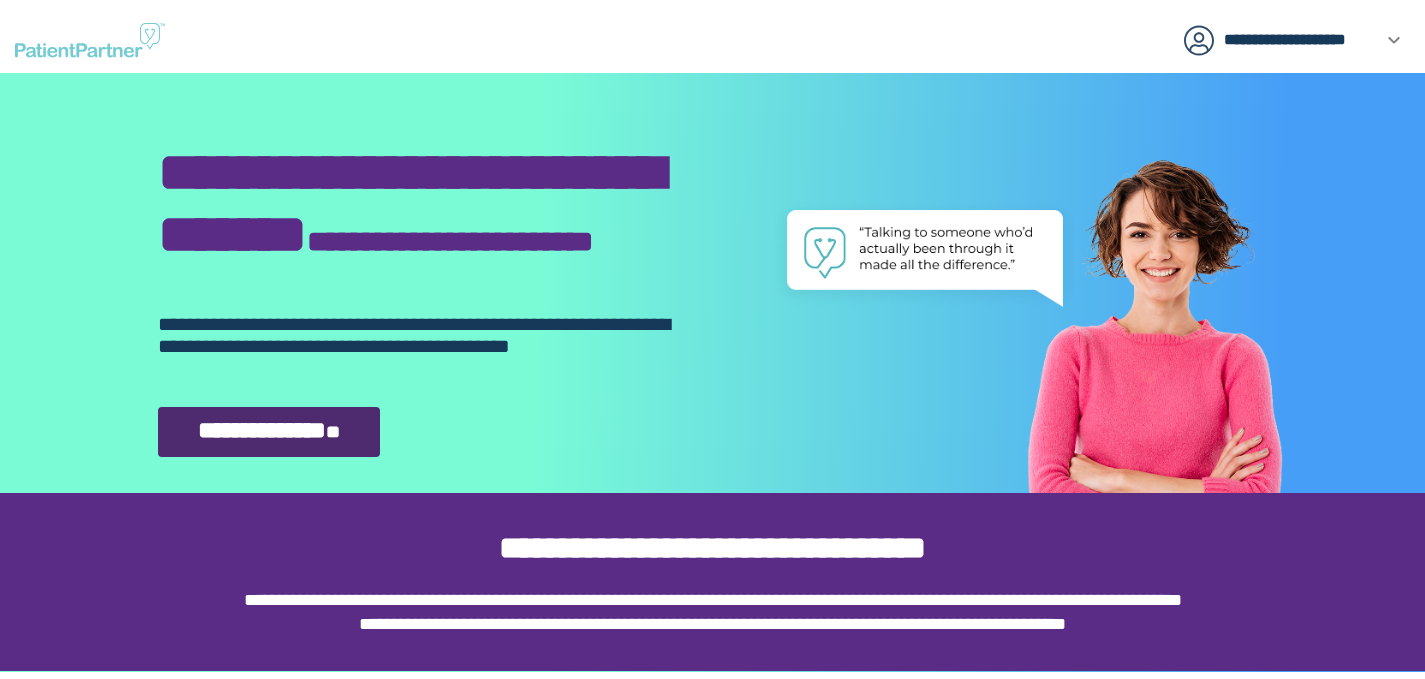 scroll, scrollTop: 0, scrollLeft: 0, axis: both 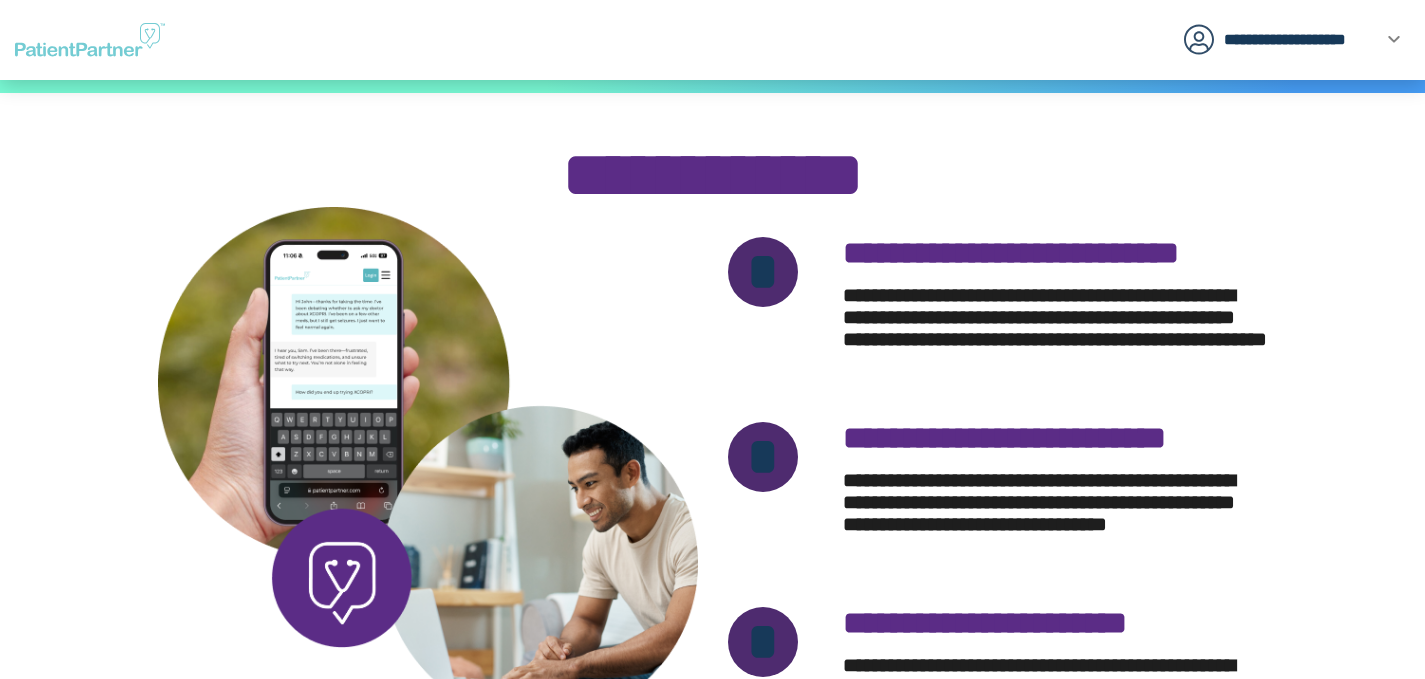 click on "**********" at bounding box center (1045, 328) 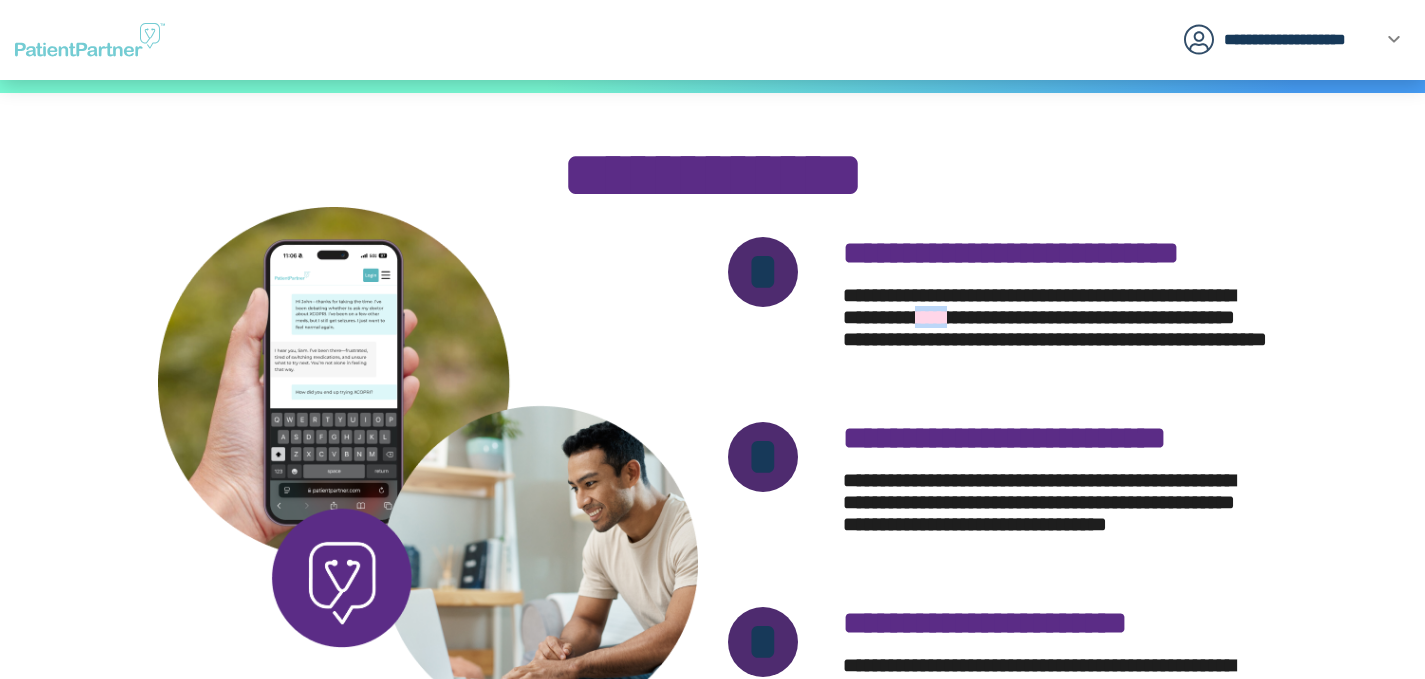 click on "**********" at bounding box center [1045, 328] 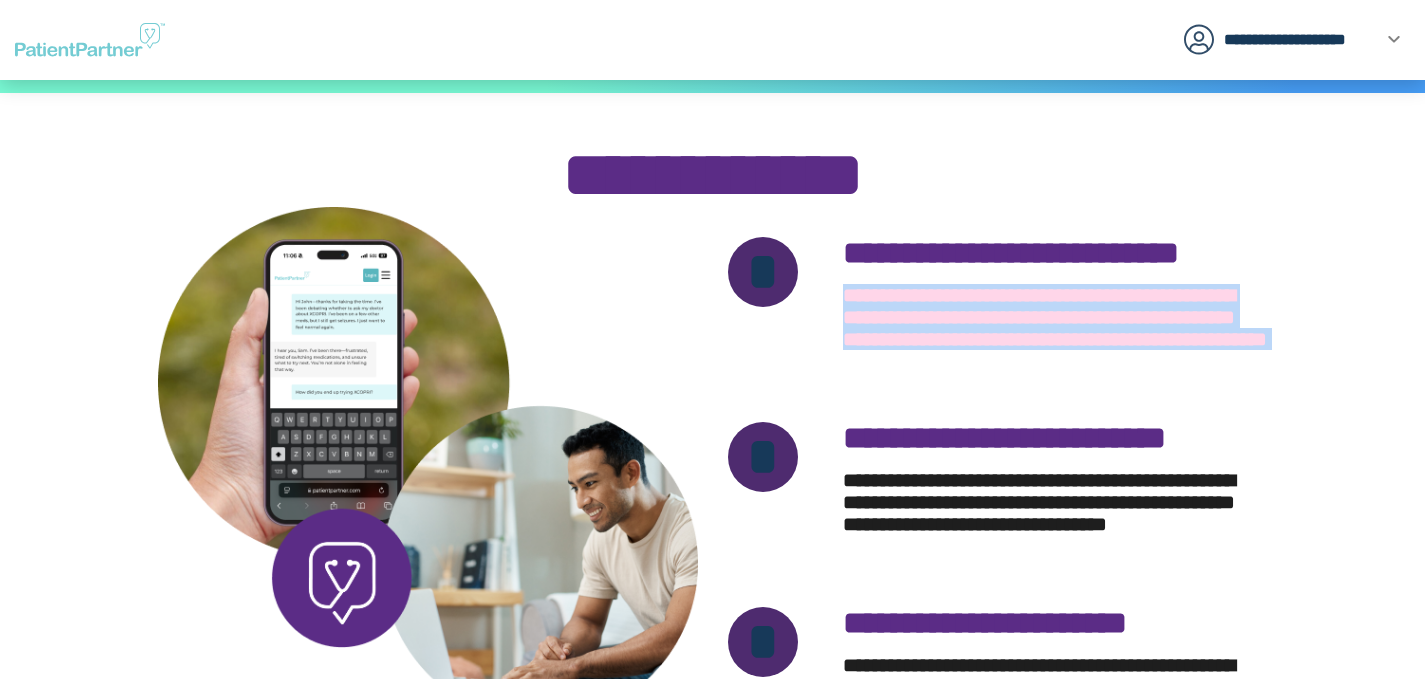 click on "**********" at bounding box center [1045, 328] 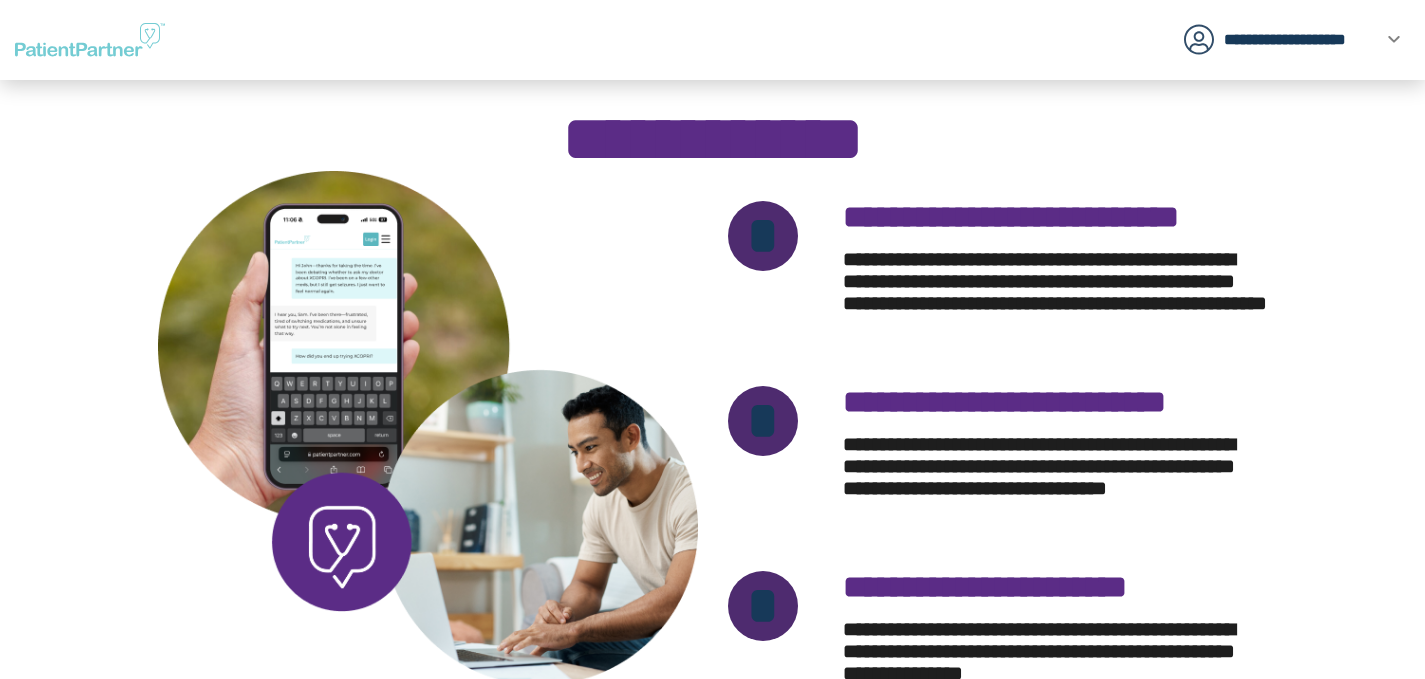 scroll, scrollTop: 663, scrollLeft: 0, axis: vertical 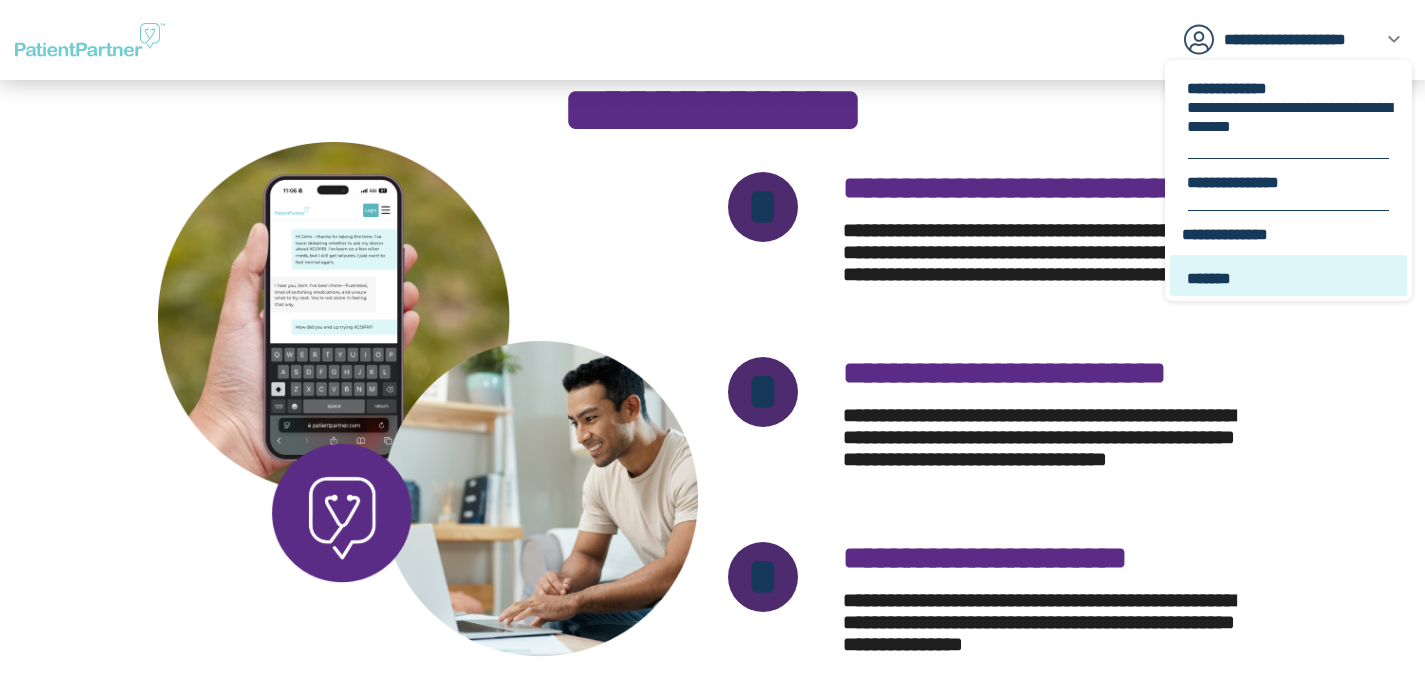 click on "*******" at bounding box center (1288, 275) 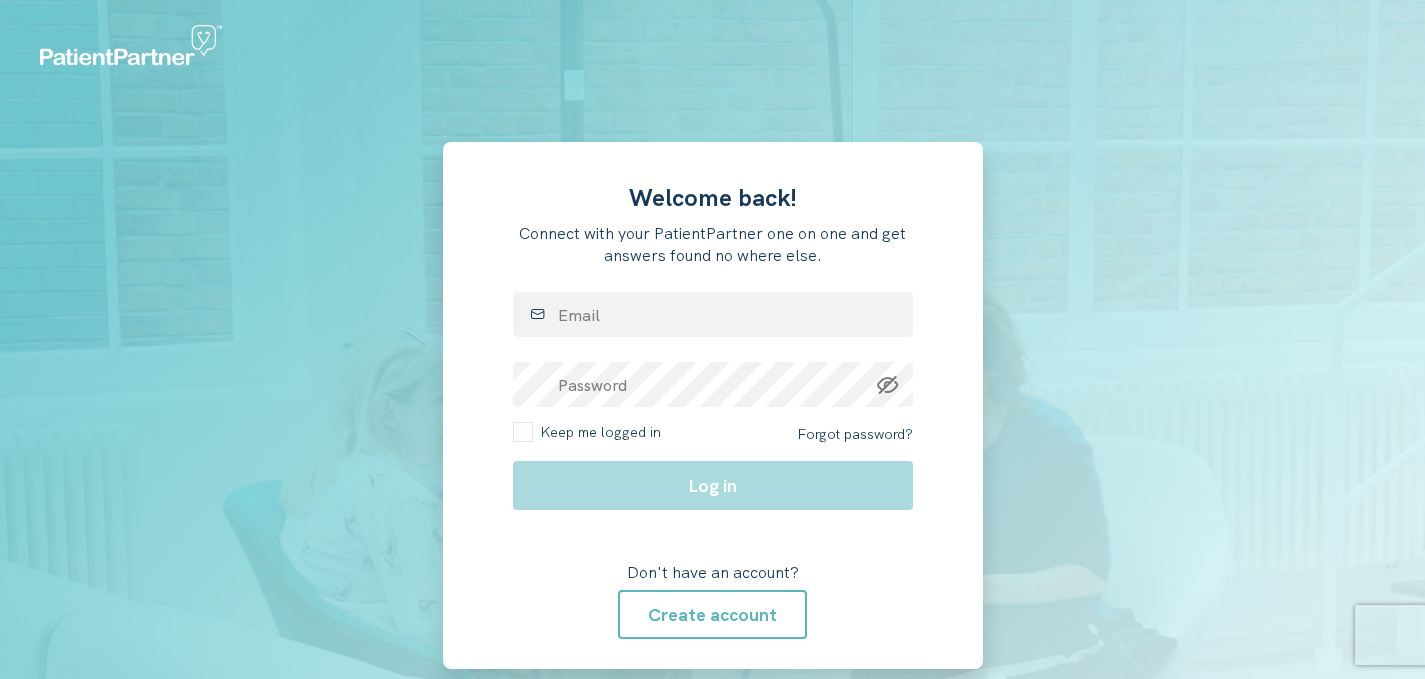 scroll, scrollTop: 0, scrollLeft: 0, axis: both 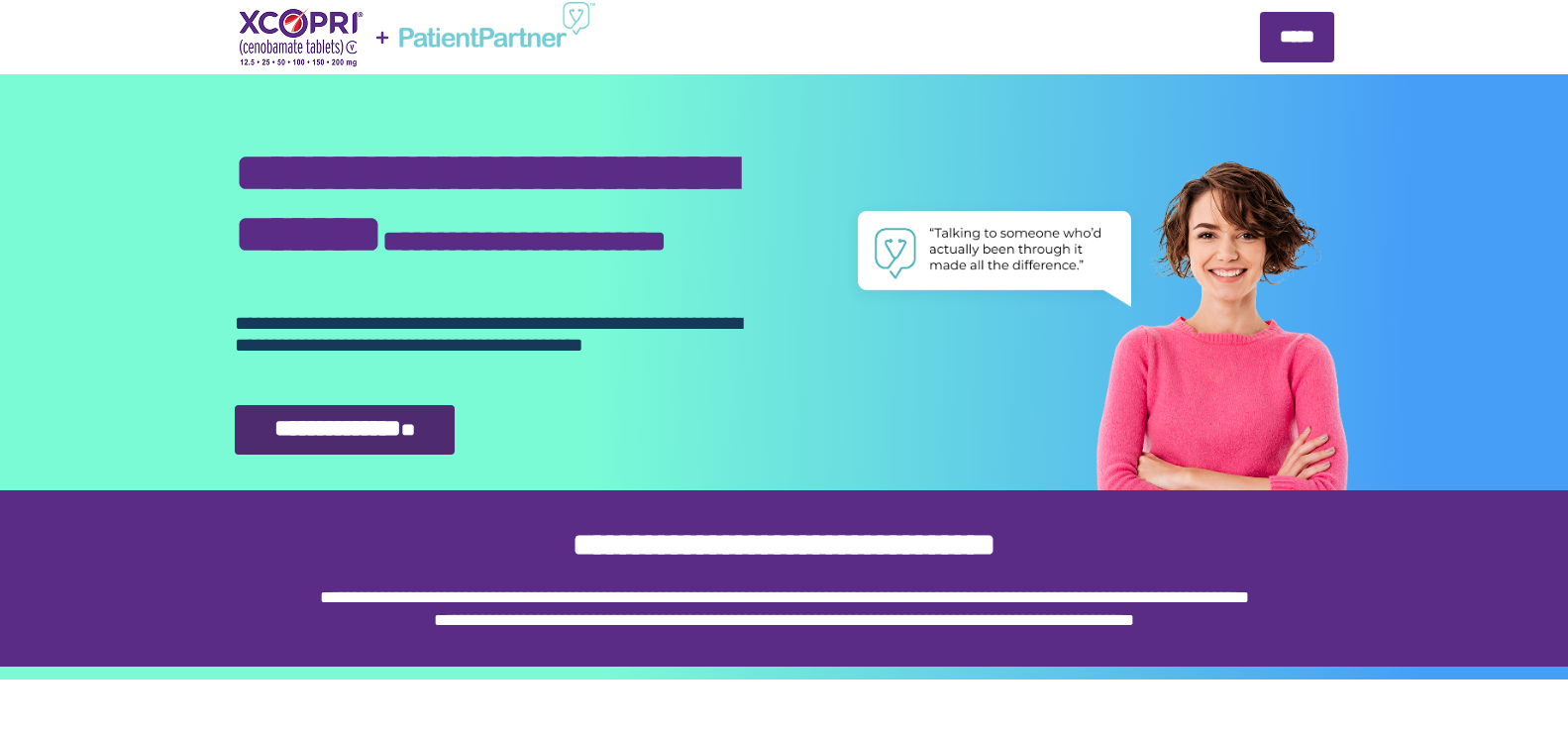 select on "**" 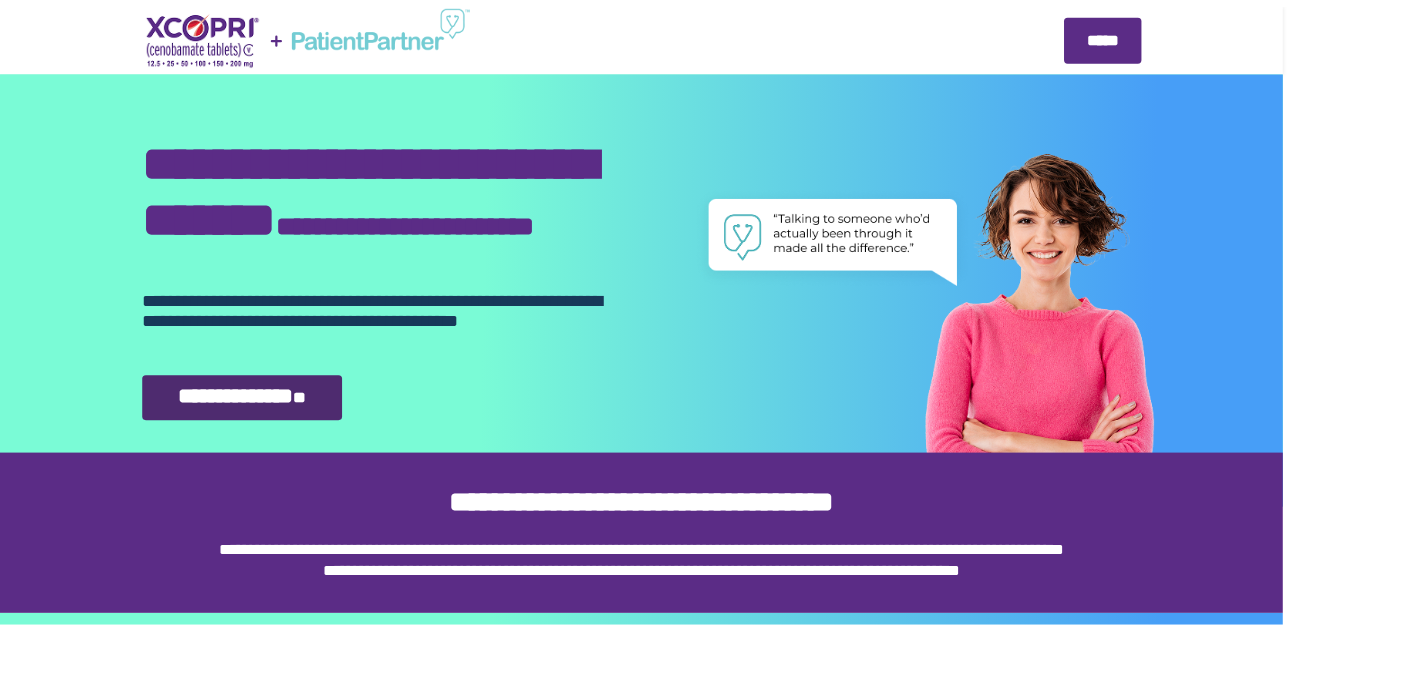 scroll, scrollTop: 0, scrollLeft: 0, axis: both 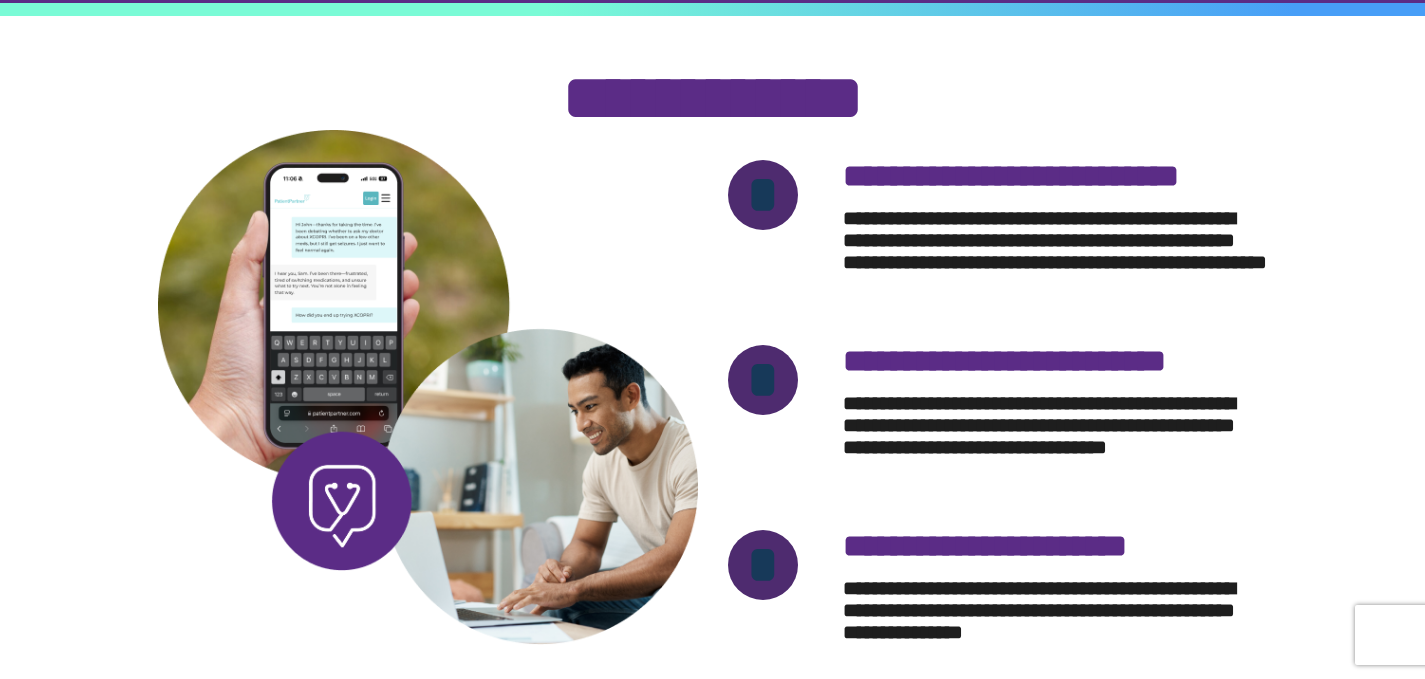 click on "**********" at bounding box center (1045, 436) 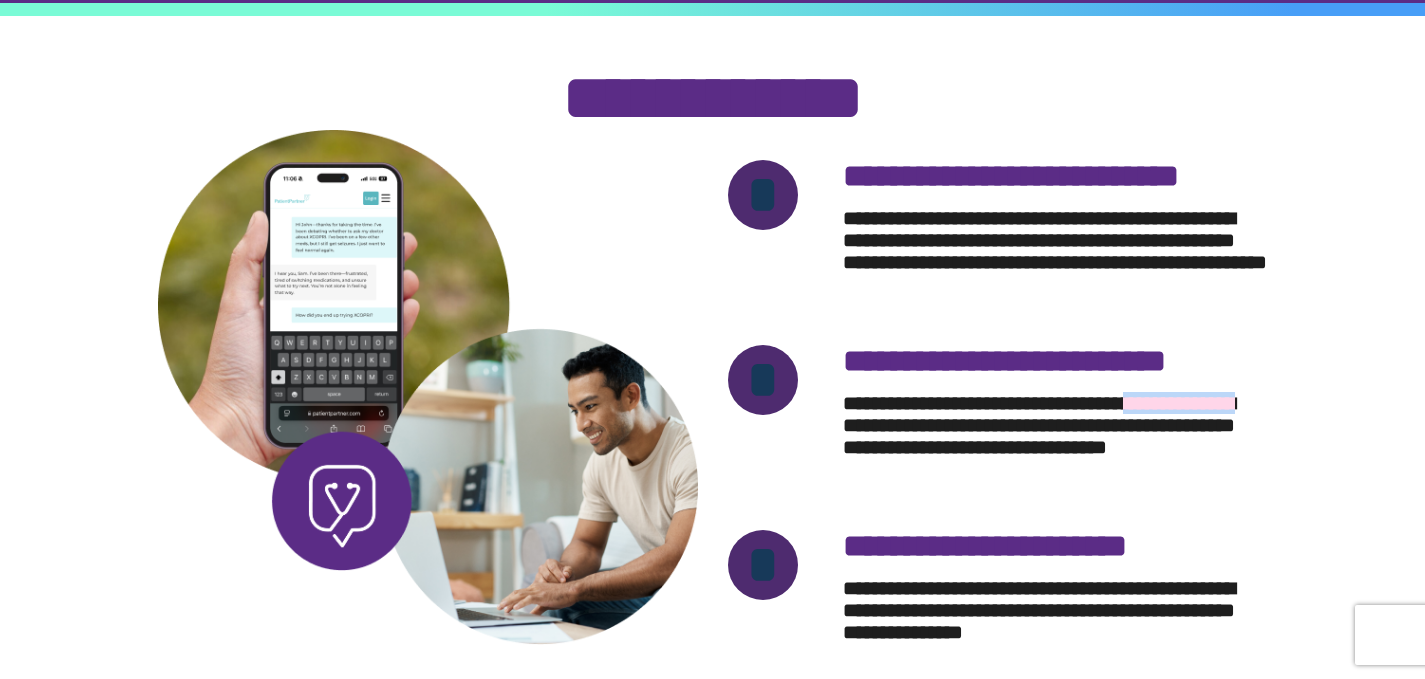click on "**********" at bounding box center [1045, 436] 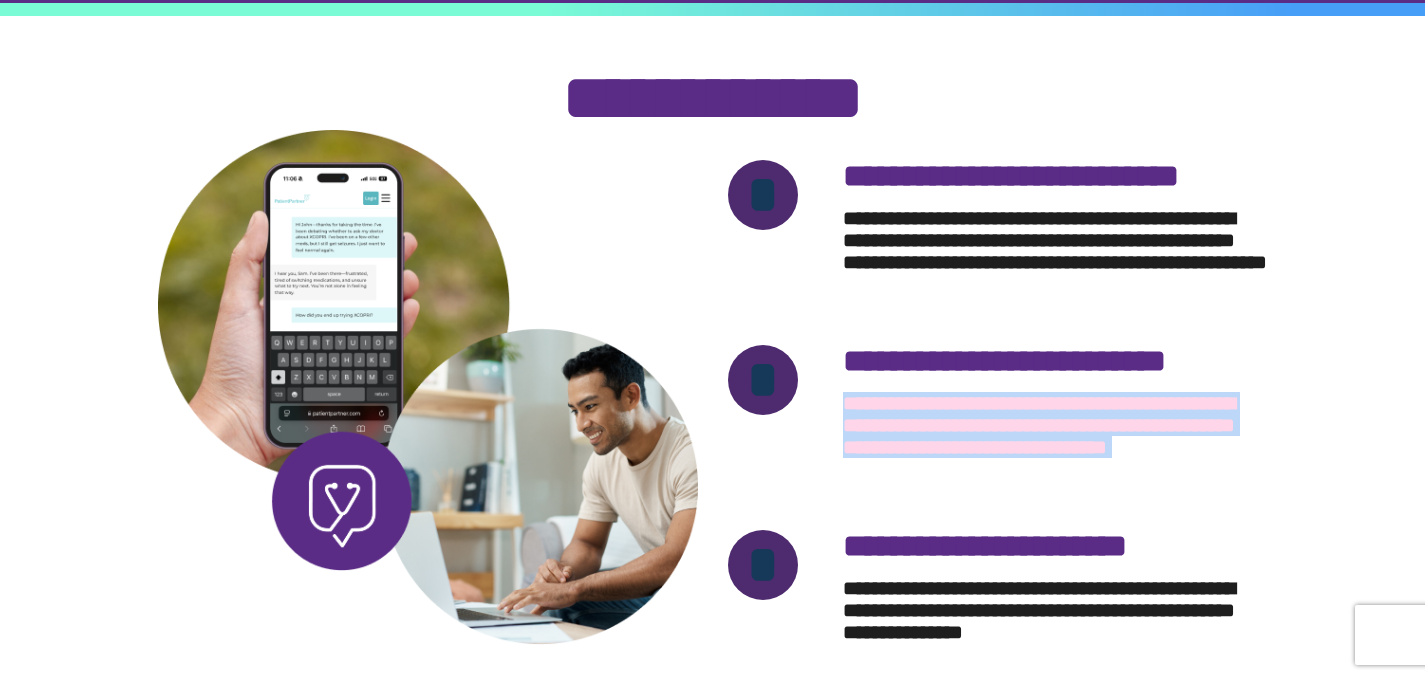 click on "**********" at bounding box center [1045, 436] 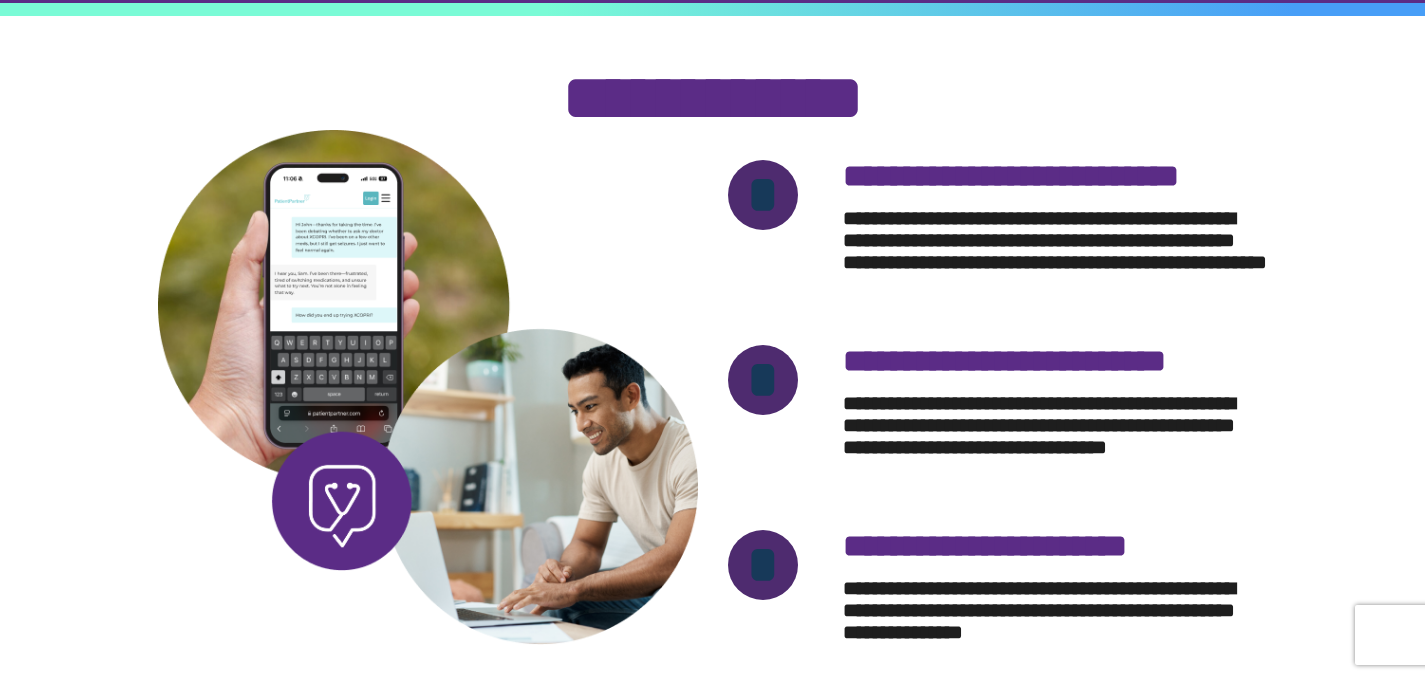 click on "**********" at bounding box center [712, 404] 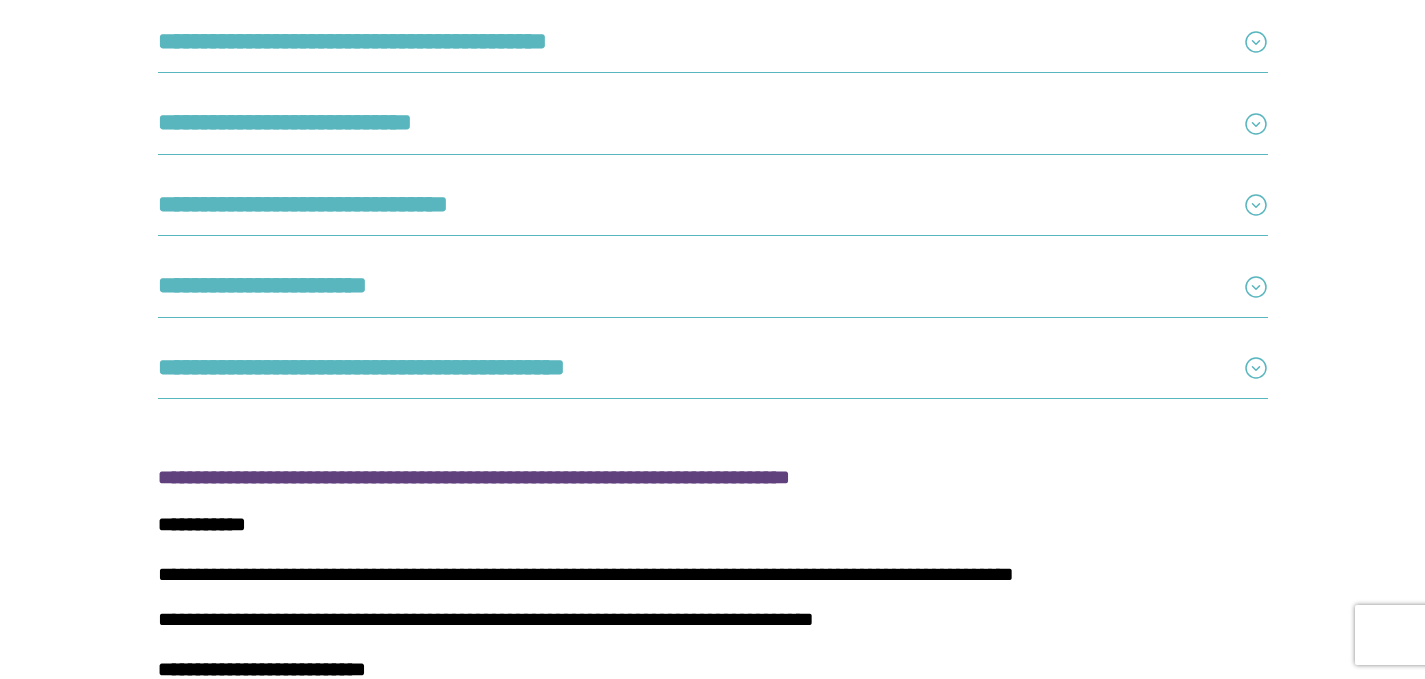 scroll, scrollTop: 4105, scrollLeft: 0, axis: vertical 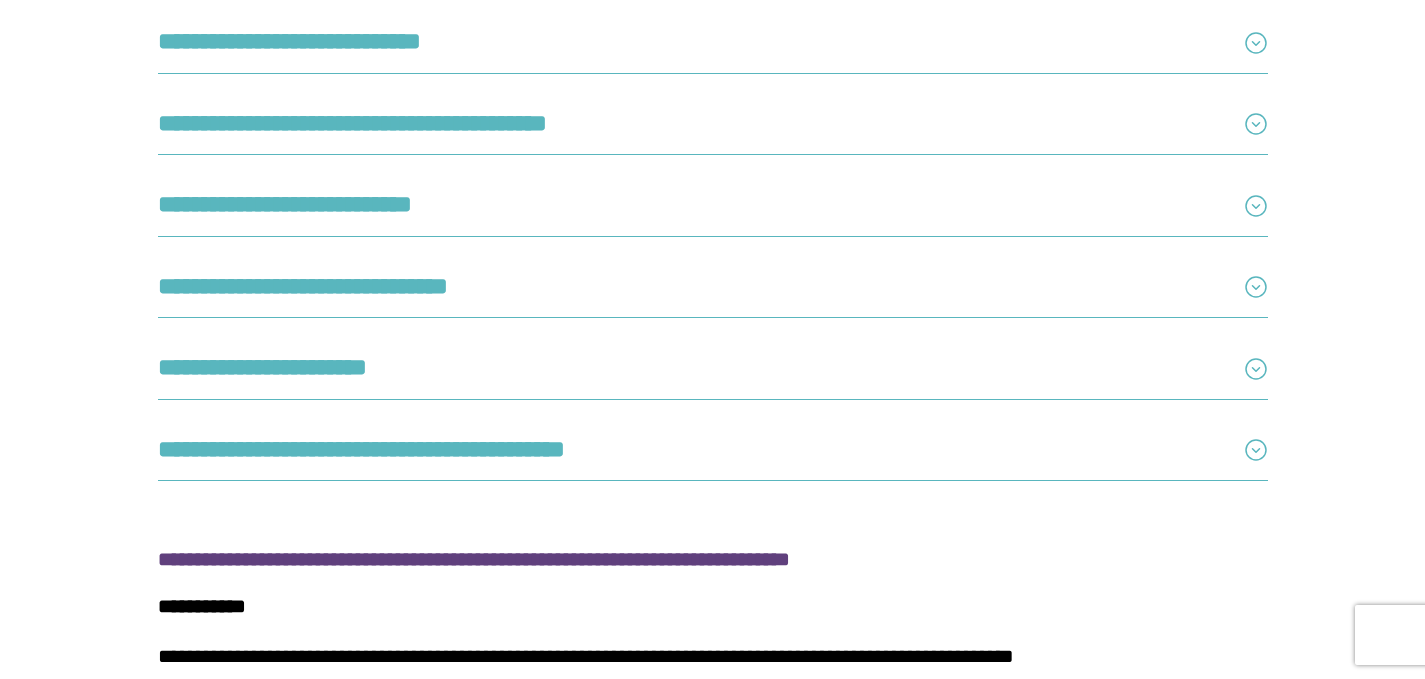 click on "**********" at bounding box center (665, 450) 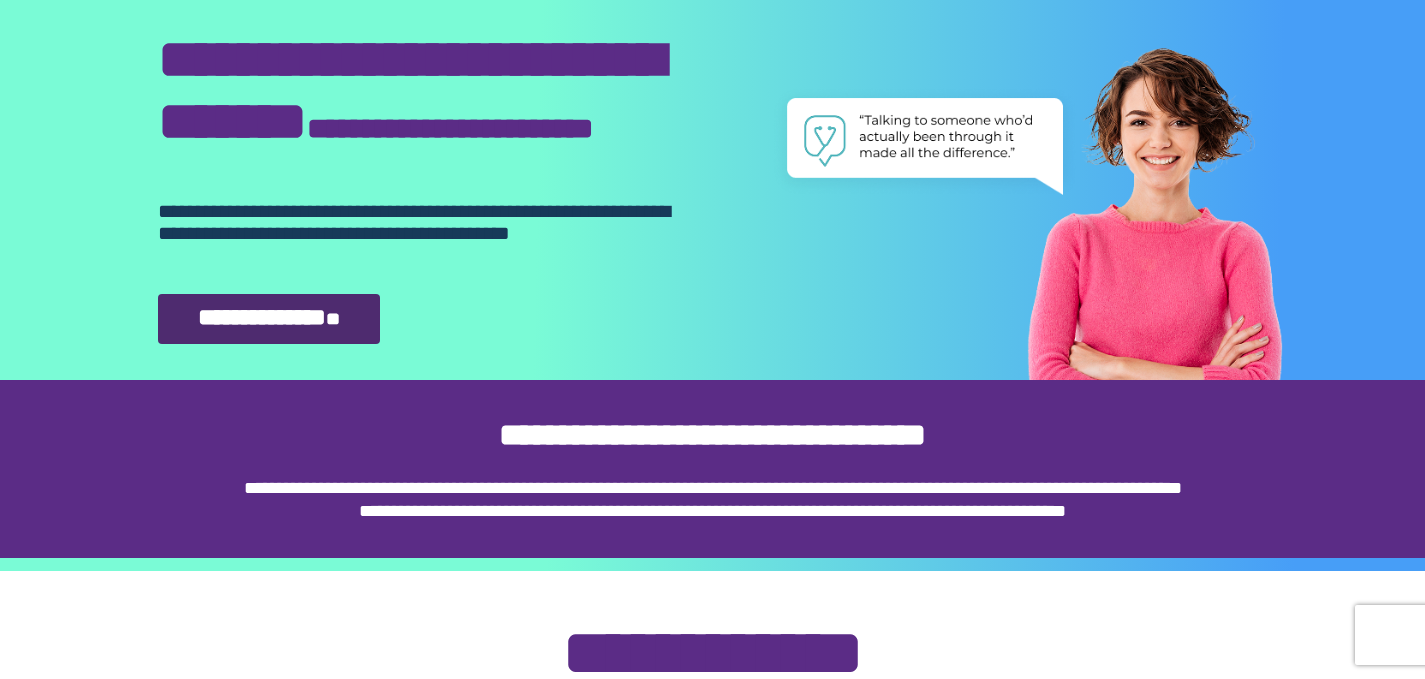 scroll, scrollTop: 111, scrollLeft: 0, axis: vertical 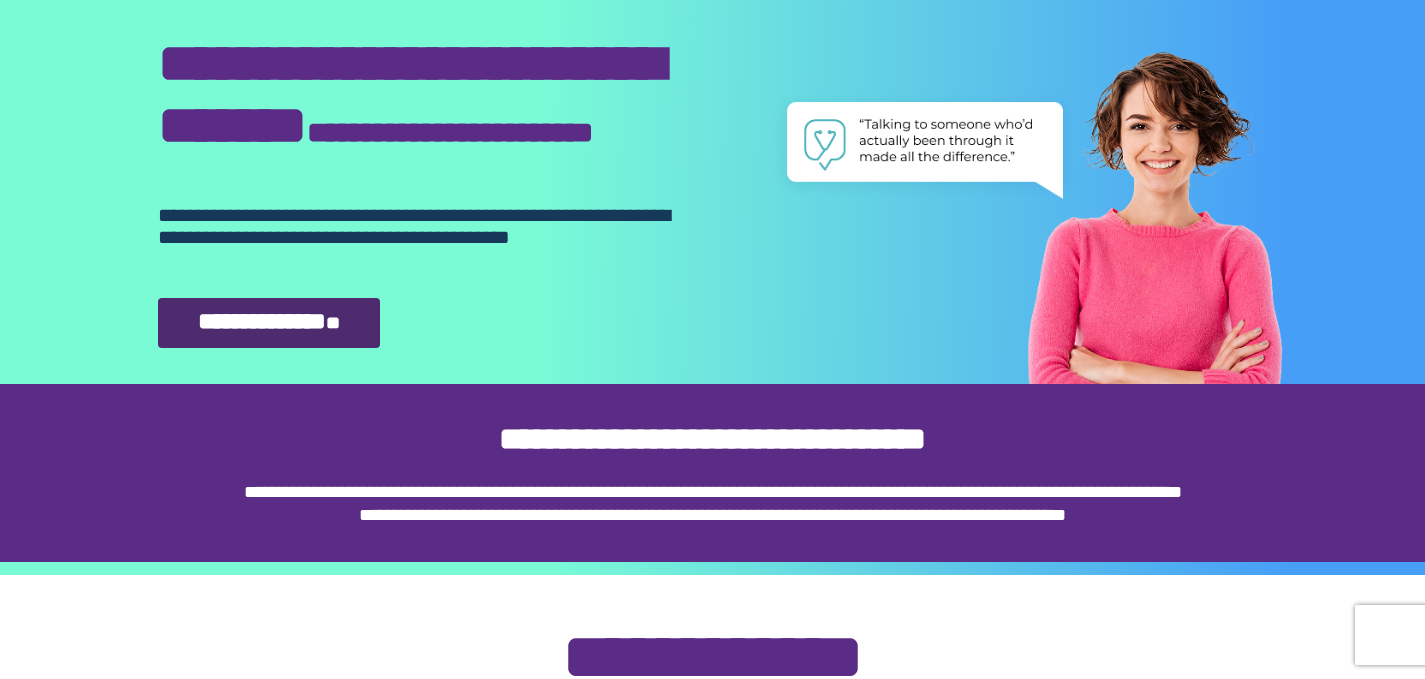 click on "**********" at bounding box center [713, 504] 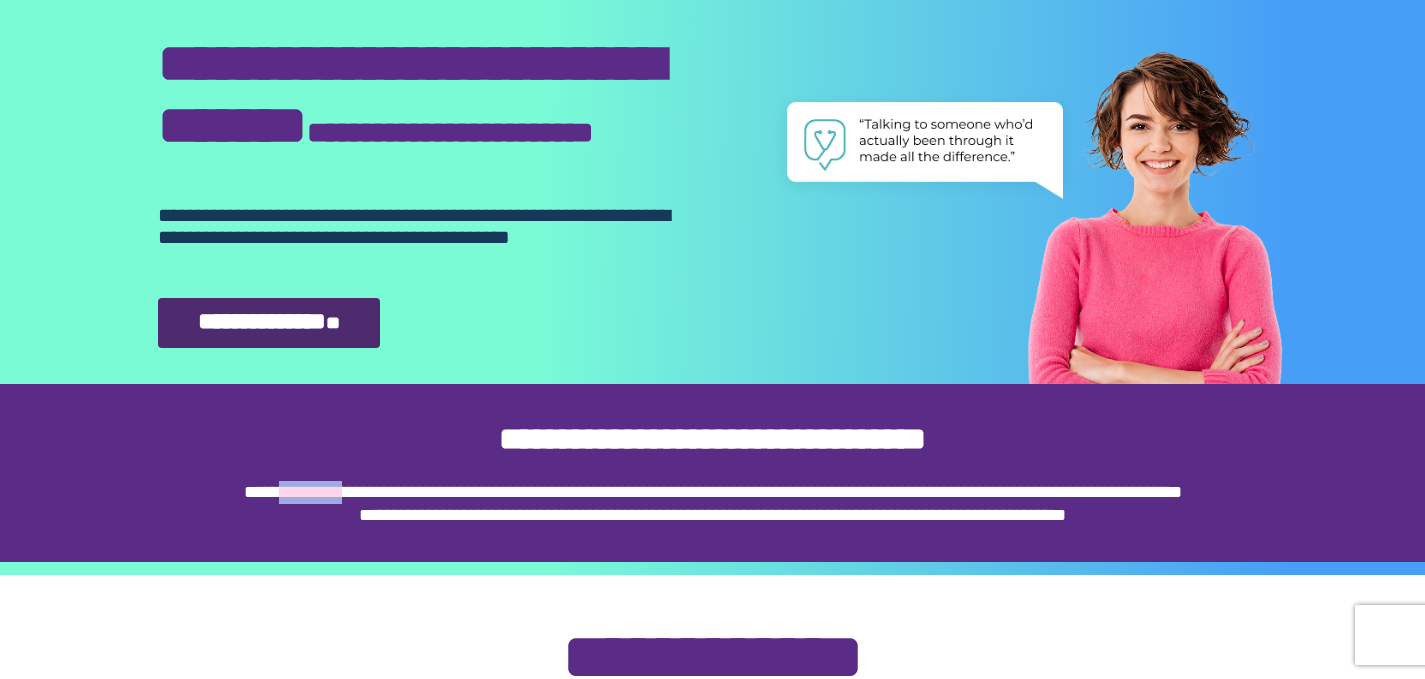 click on "**********" at bounding box center [713, 504] 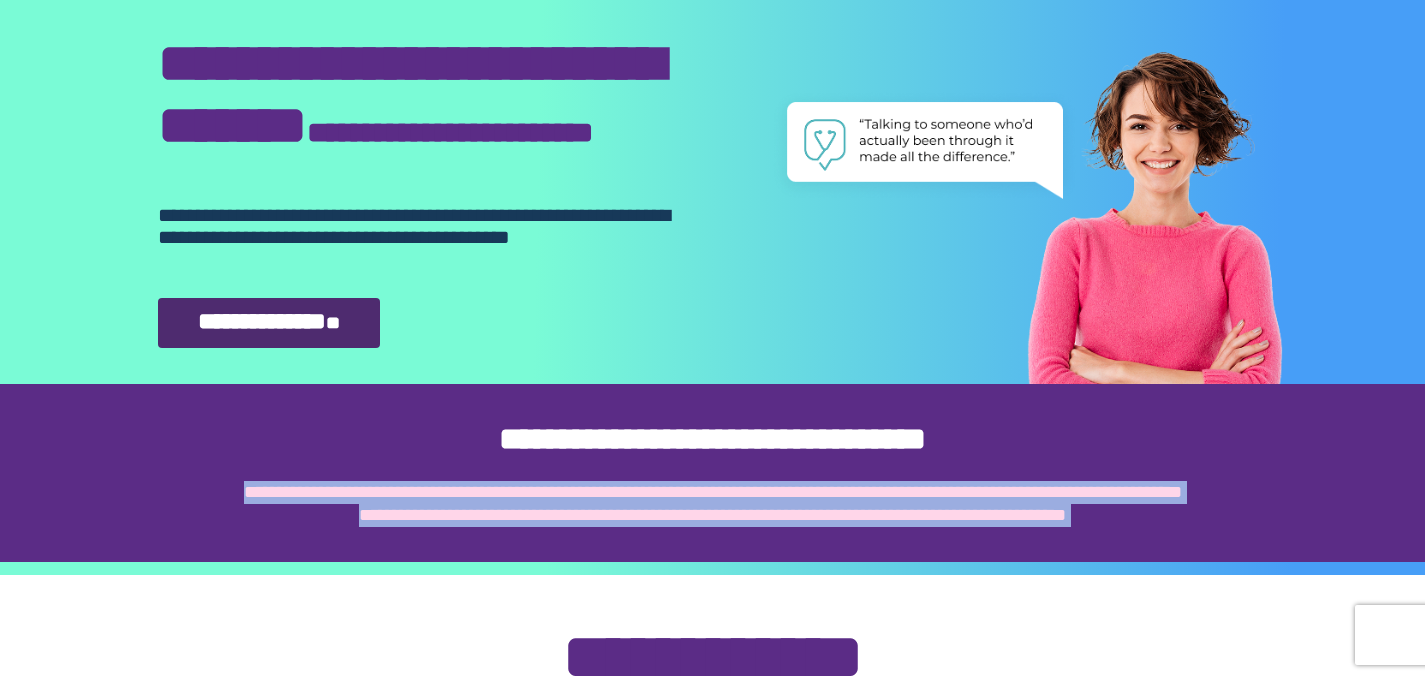 click on "**********" at bounding box center (713, 504) 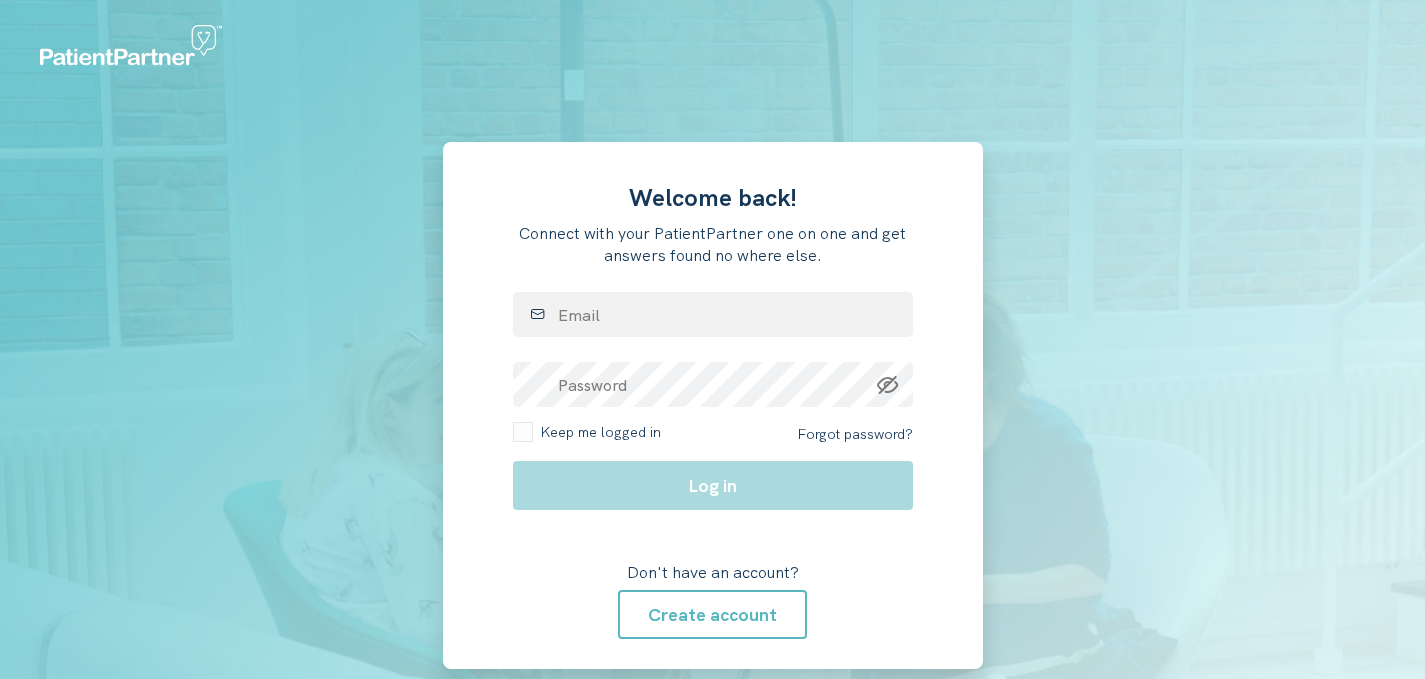 scroll, scrollTop: 0, scrollLeft: 0, axis: both 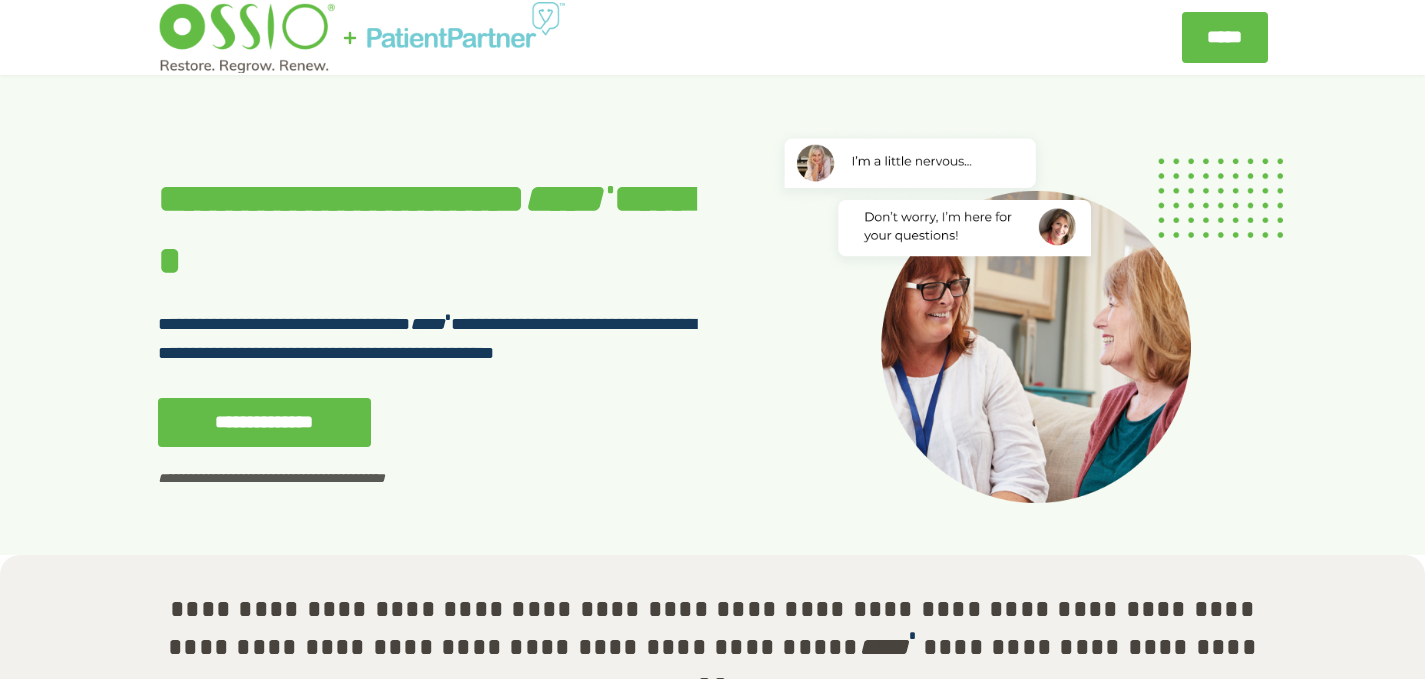 select on "**" 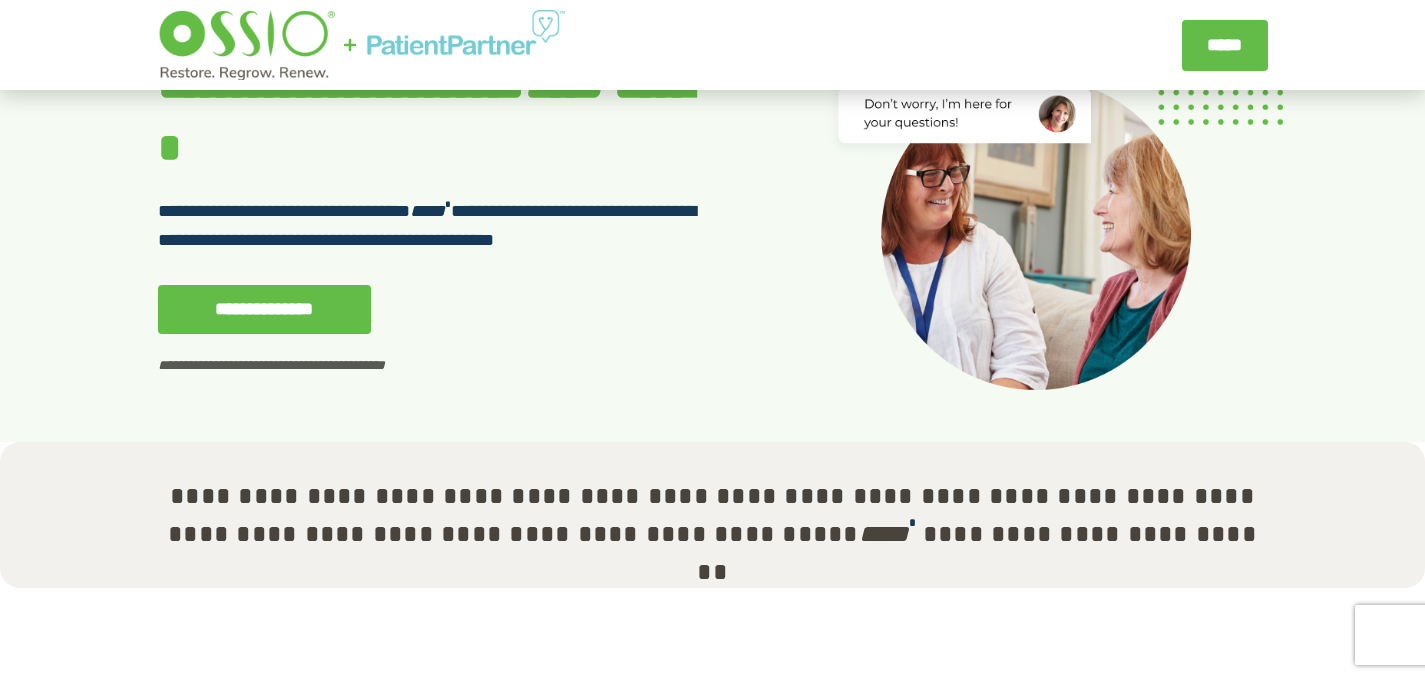 scroll, scrollTop: 0, scrollLeft: 0, axis: both 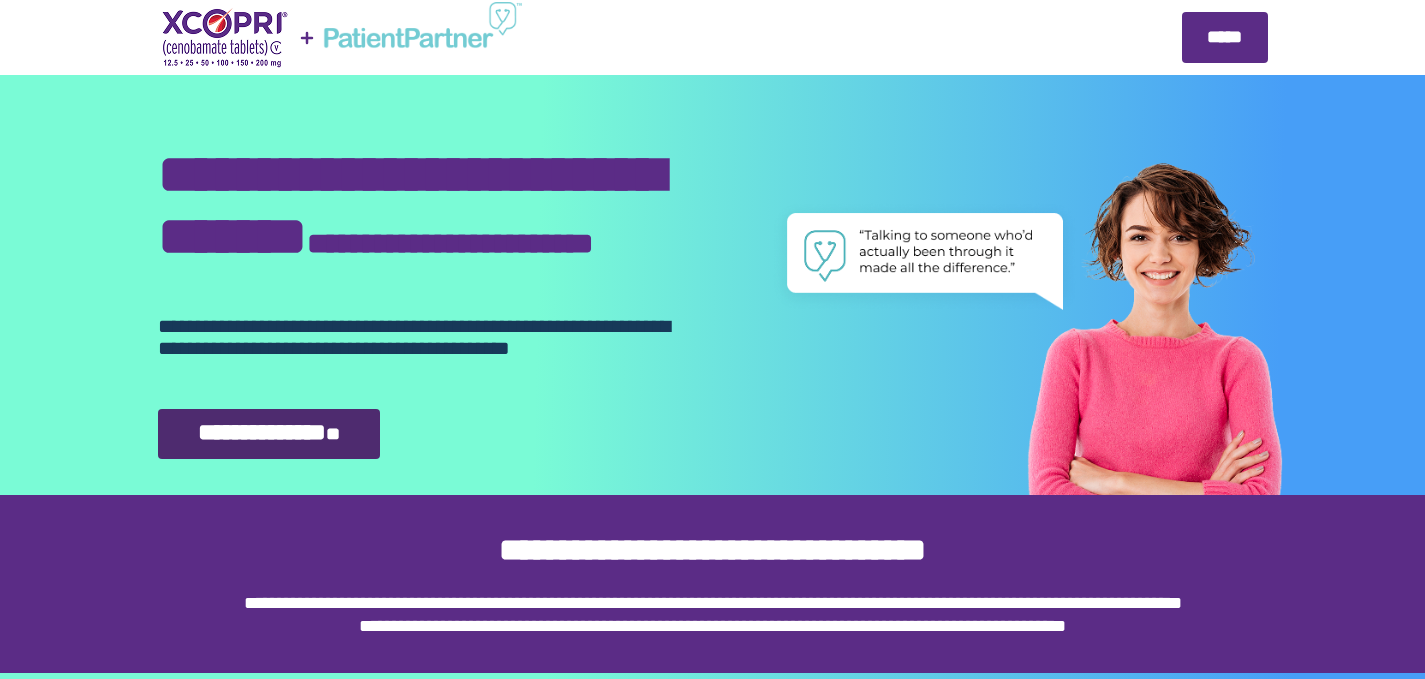 select on "**" 